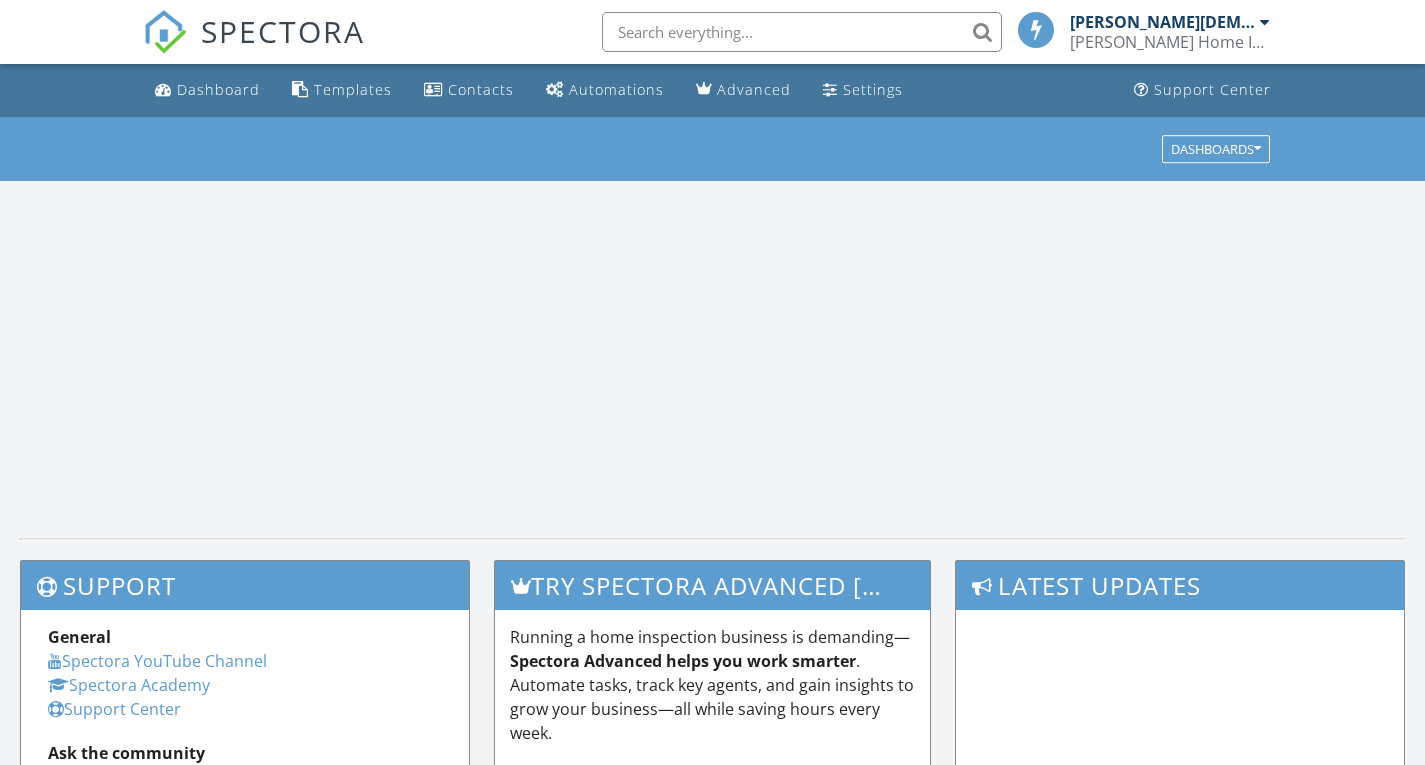 scroll, scrollTop: 0, scrollLeft: 0, axis: both 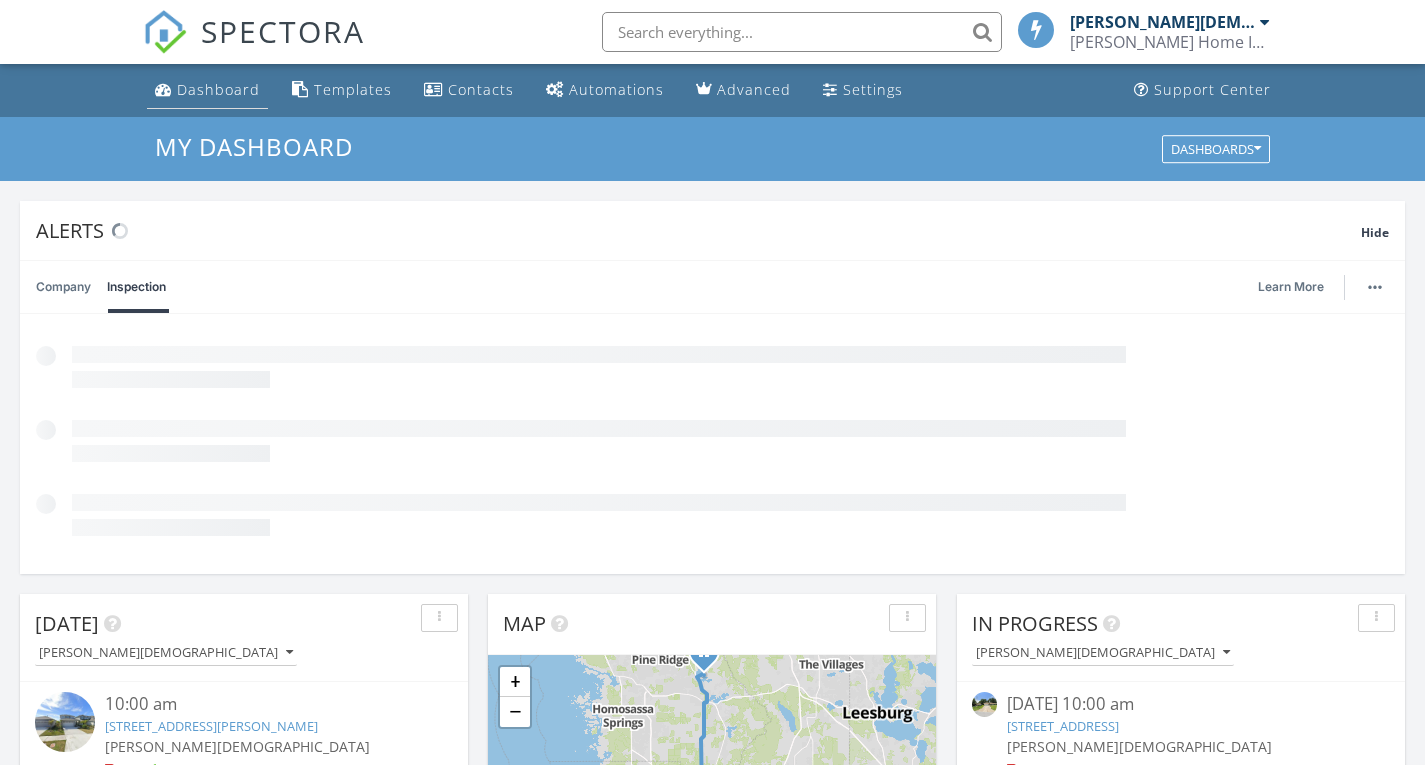 click on "Dashboard" at bounding box center [218, 89] 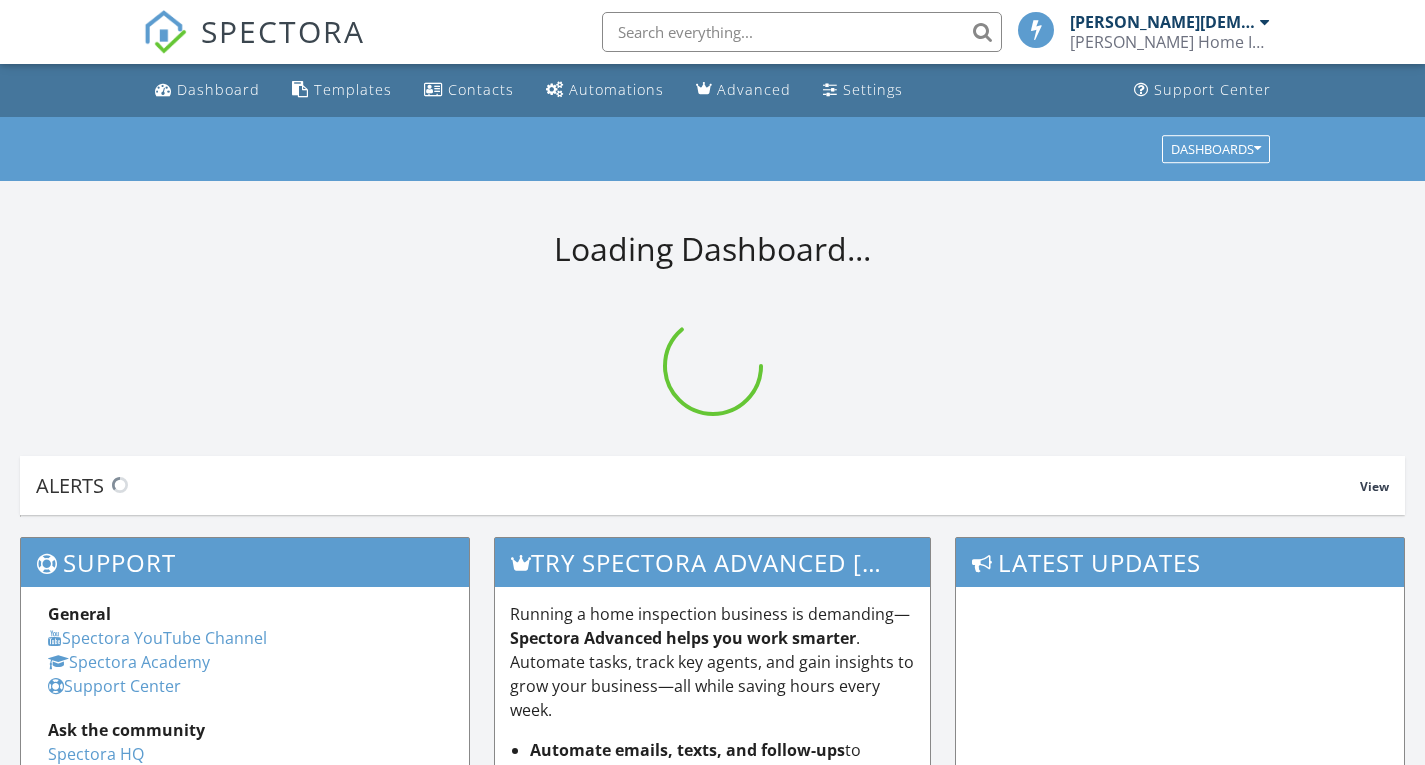 scroll, scrollTop: 0, scrollLeft: 0, axis: both 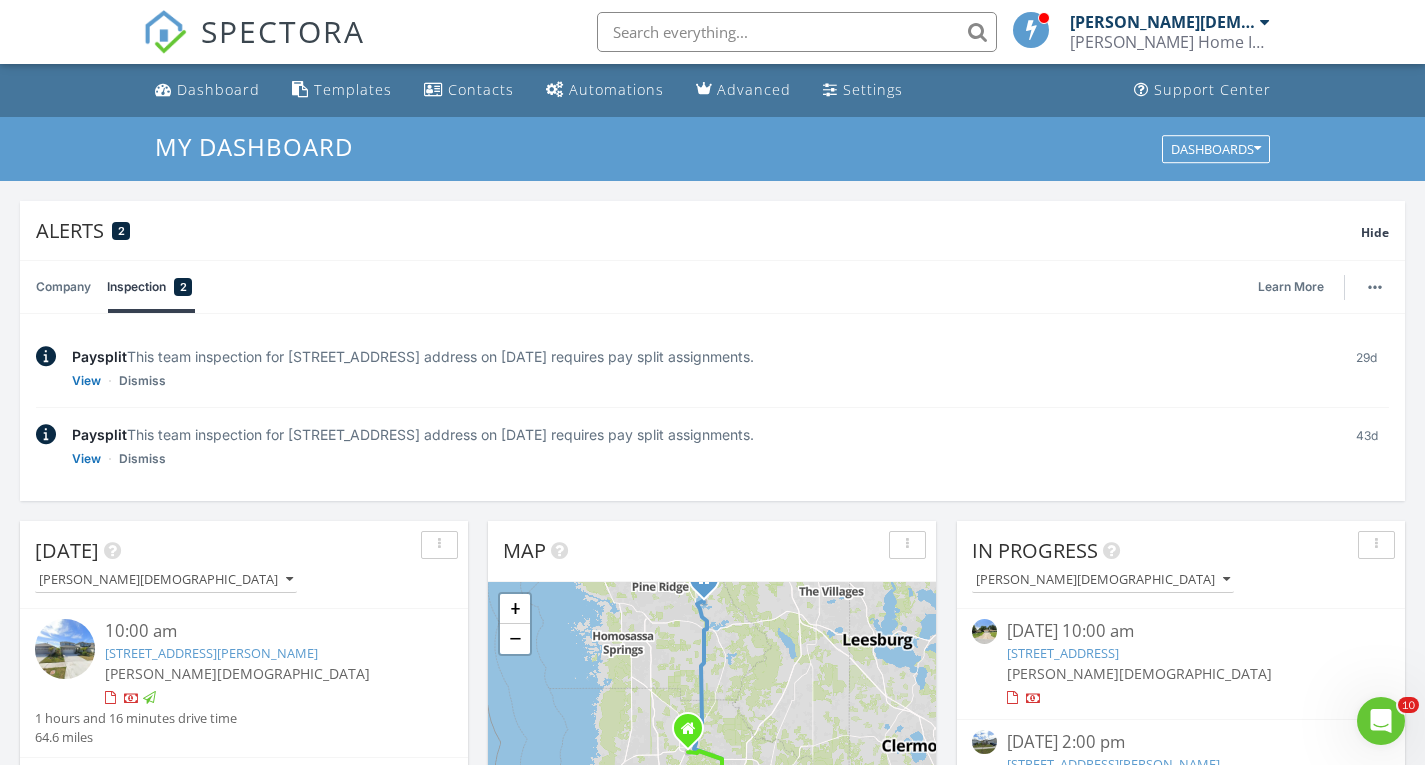click at bounding box center [791, 32] 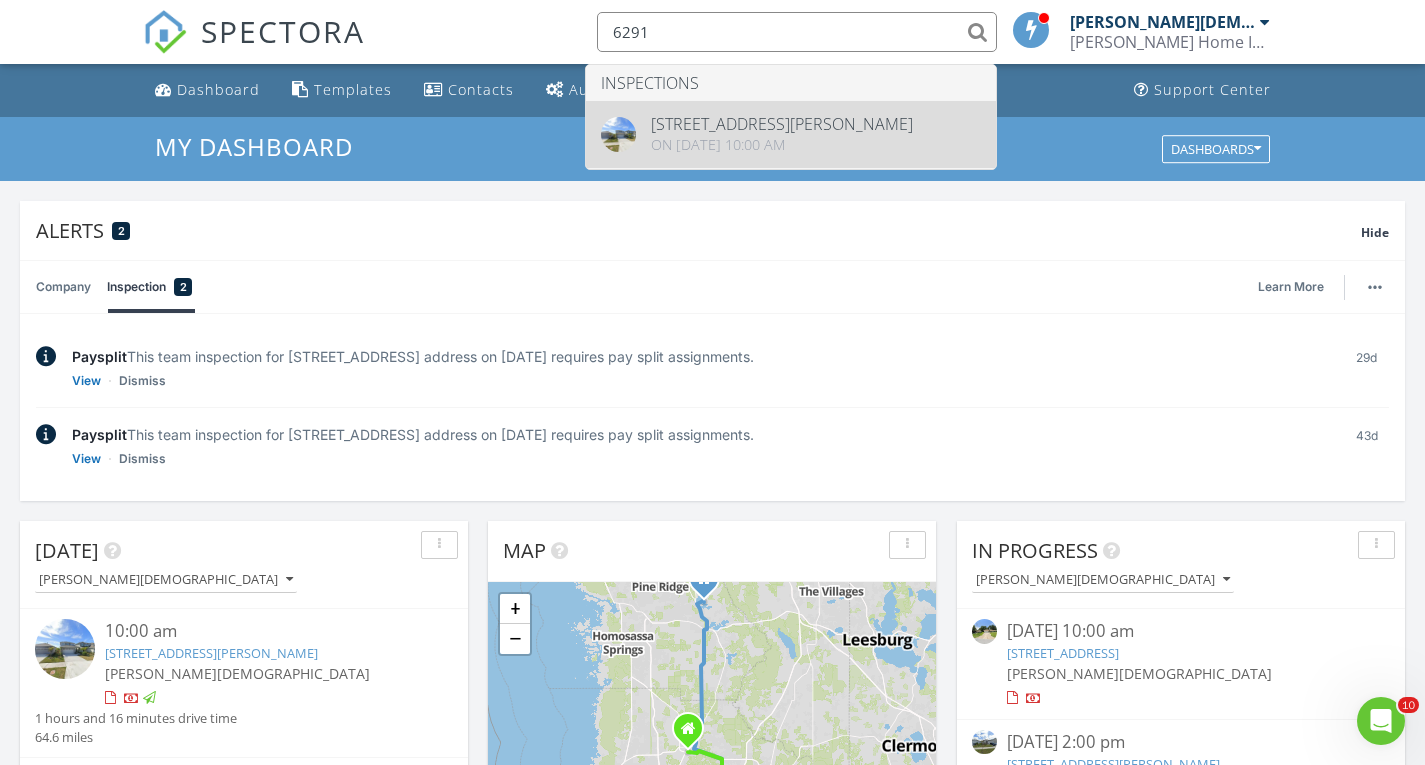 type on "6291" 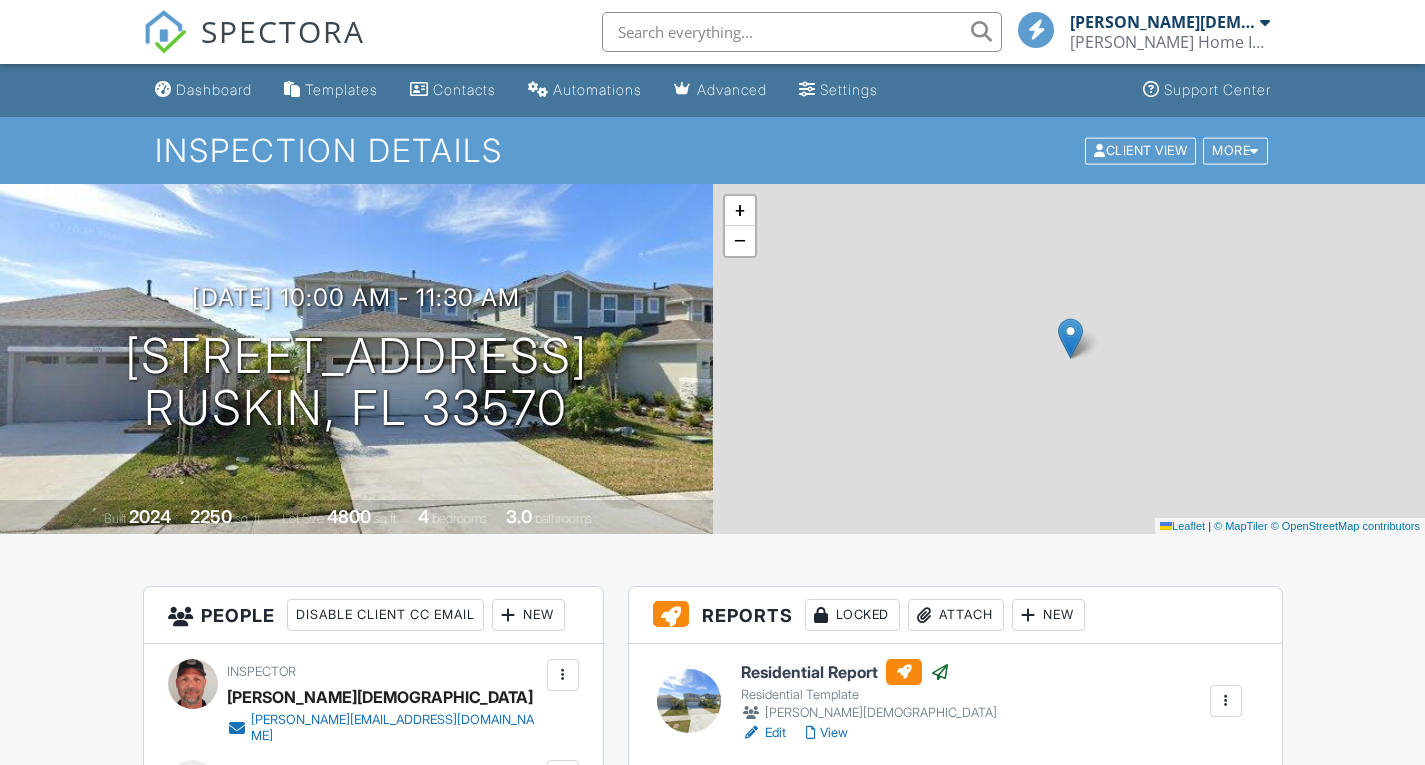 scroll, scrollTop: 0, scrollLeft: 0, axis: both 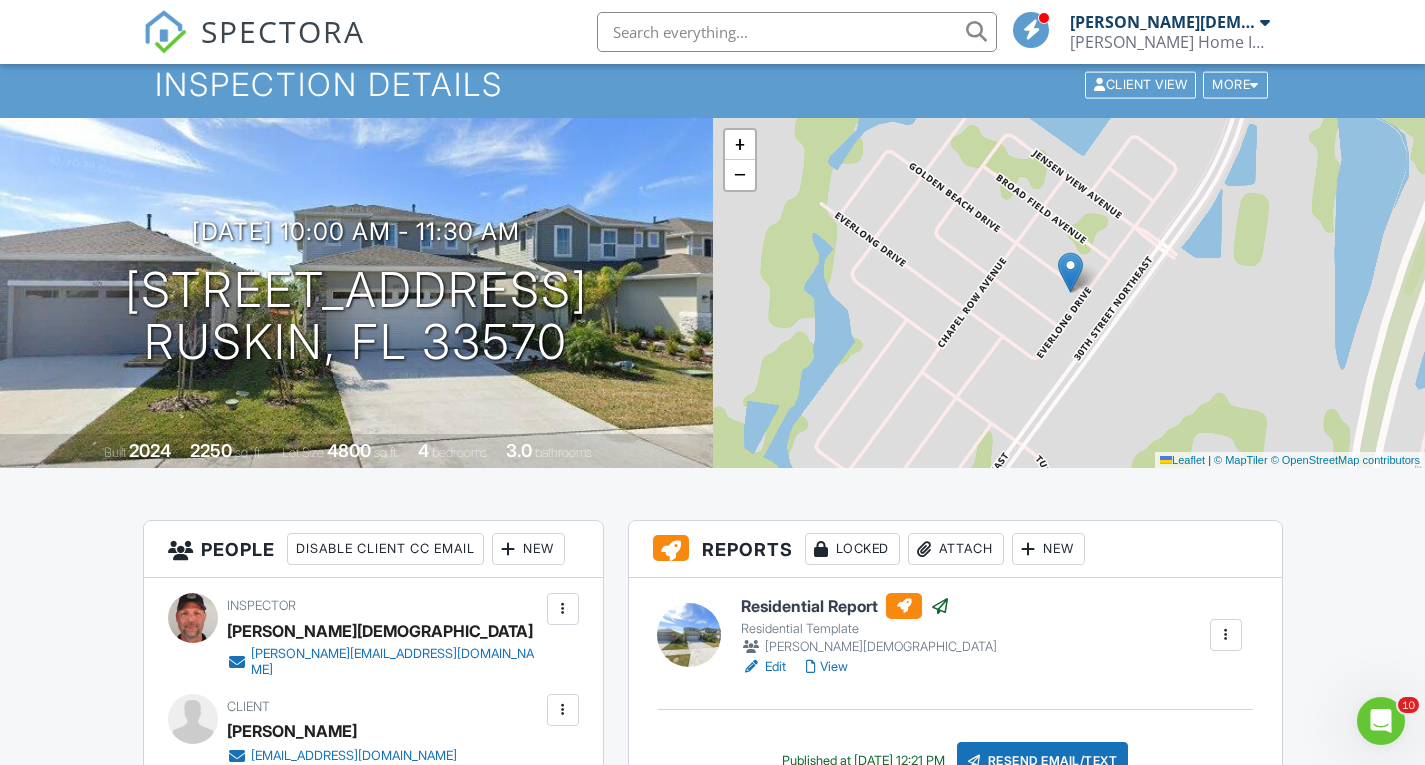 click at bounding box center [797, 32] 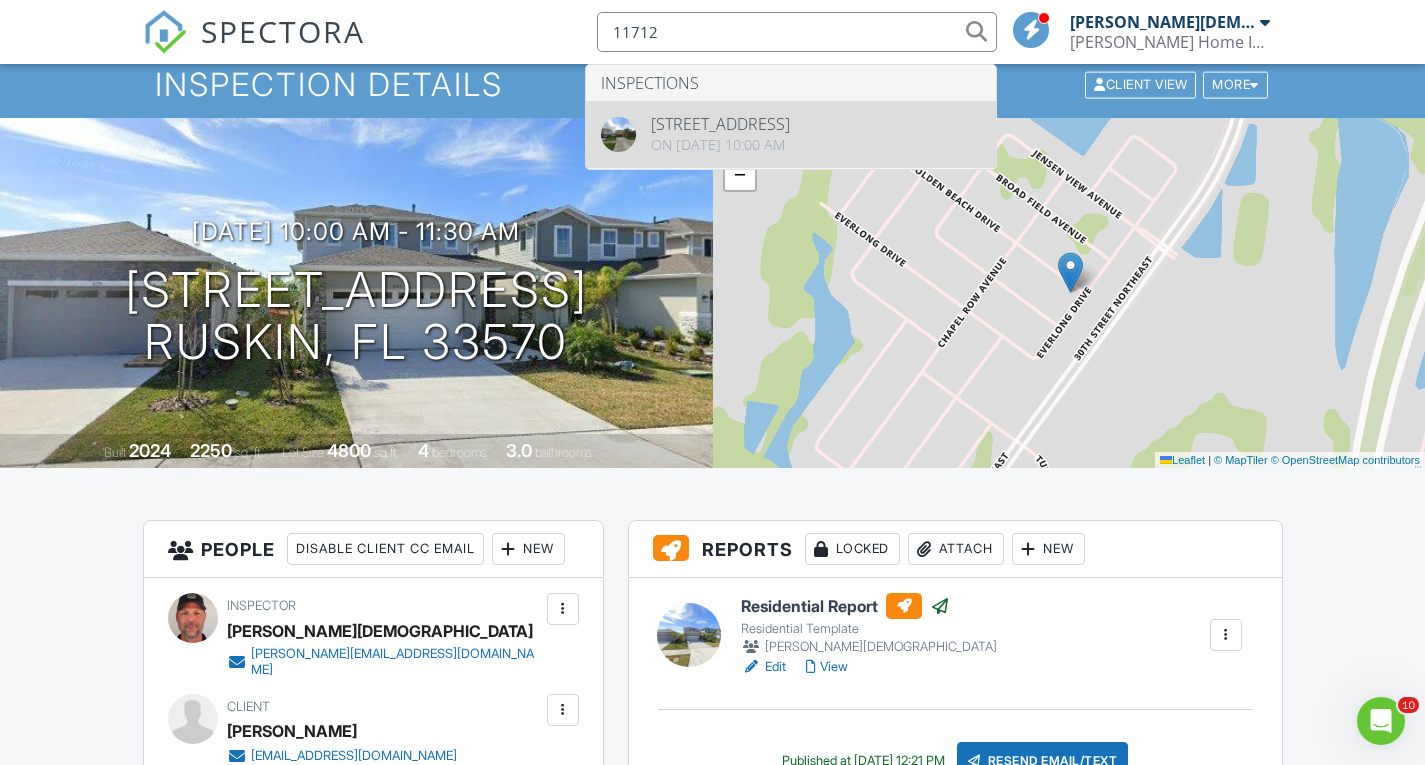 type on "11712" 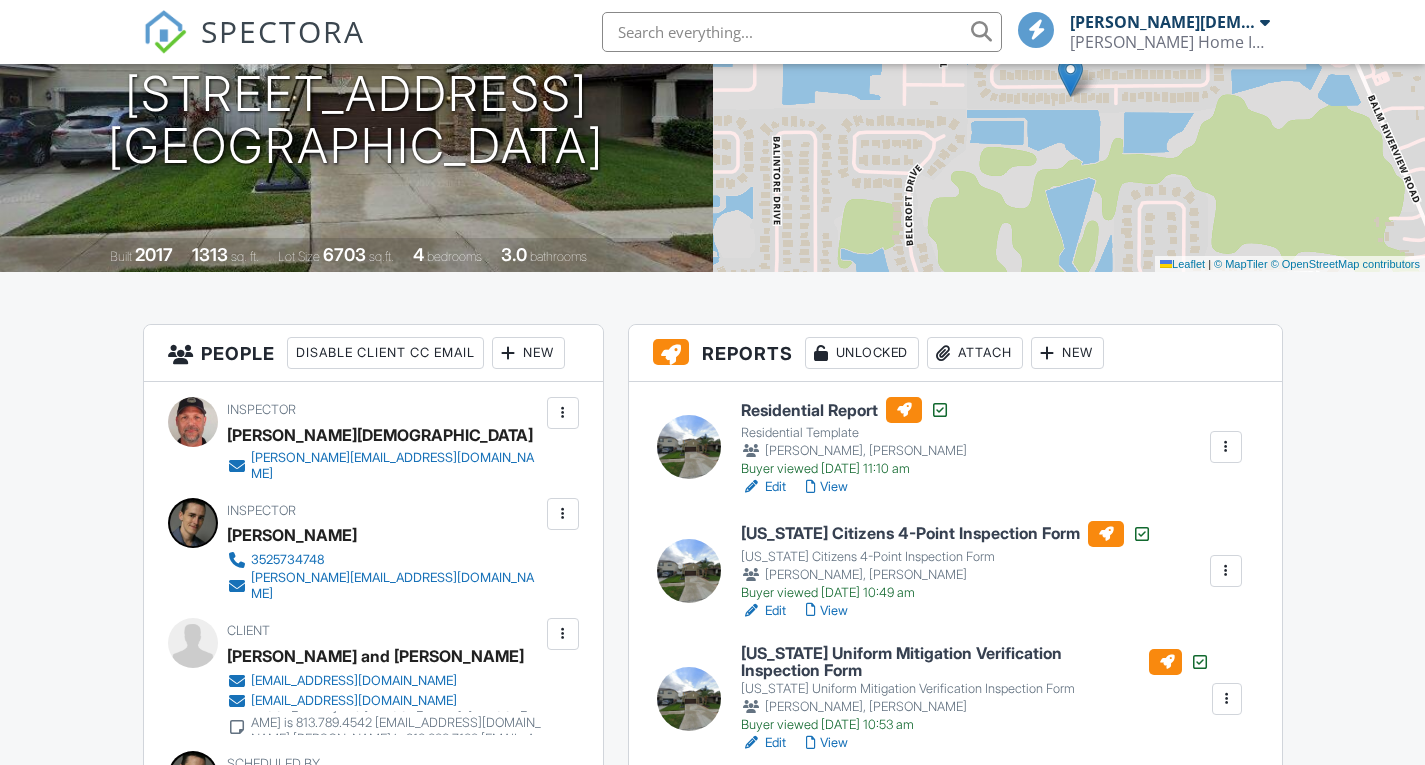 scroll, scrollTop: 395, scrollLeft: 0, axis: vertical 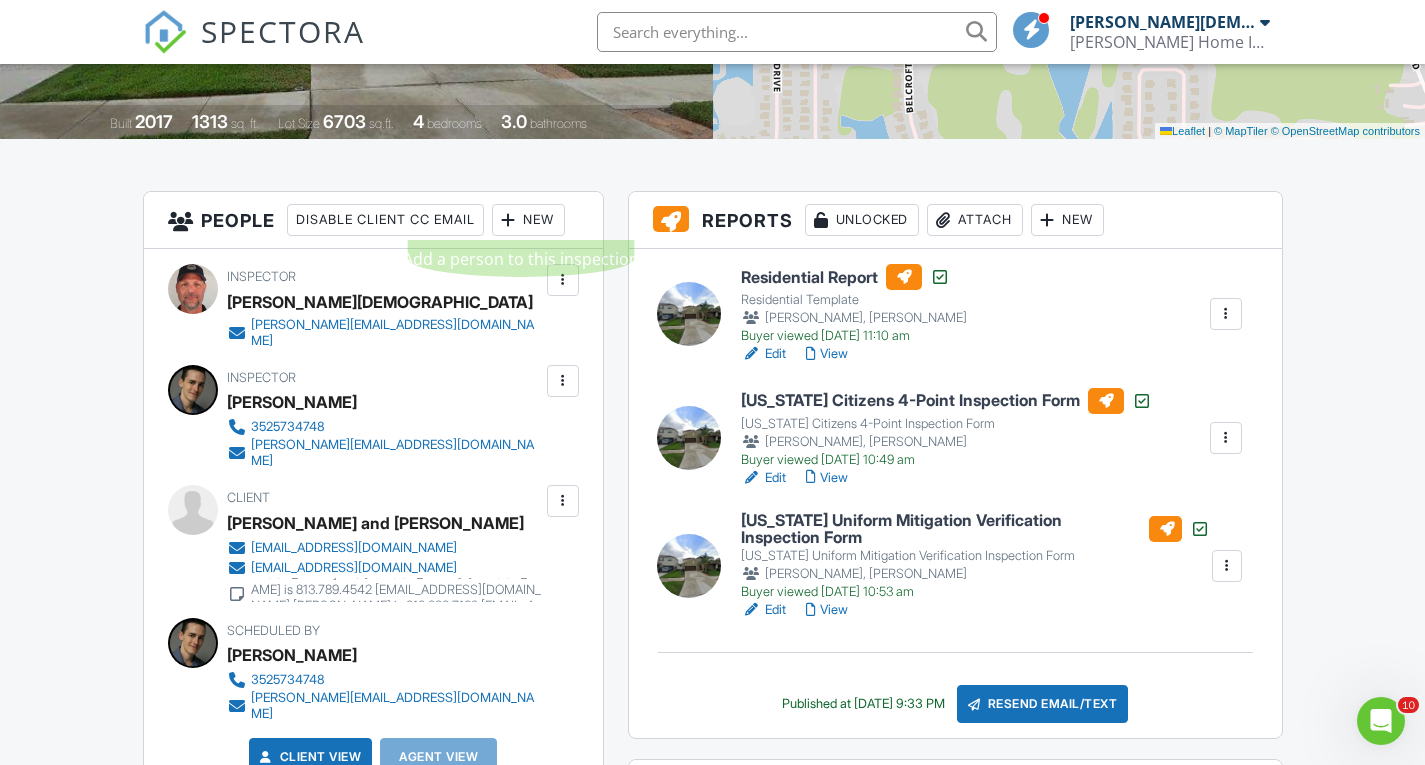 click at bounding box center [509, 220] 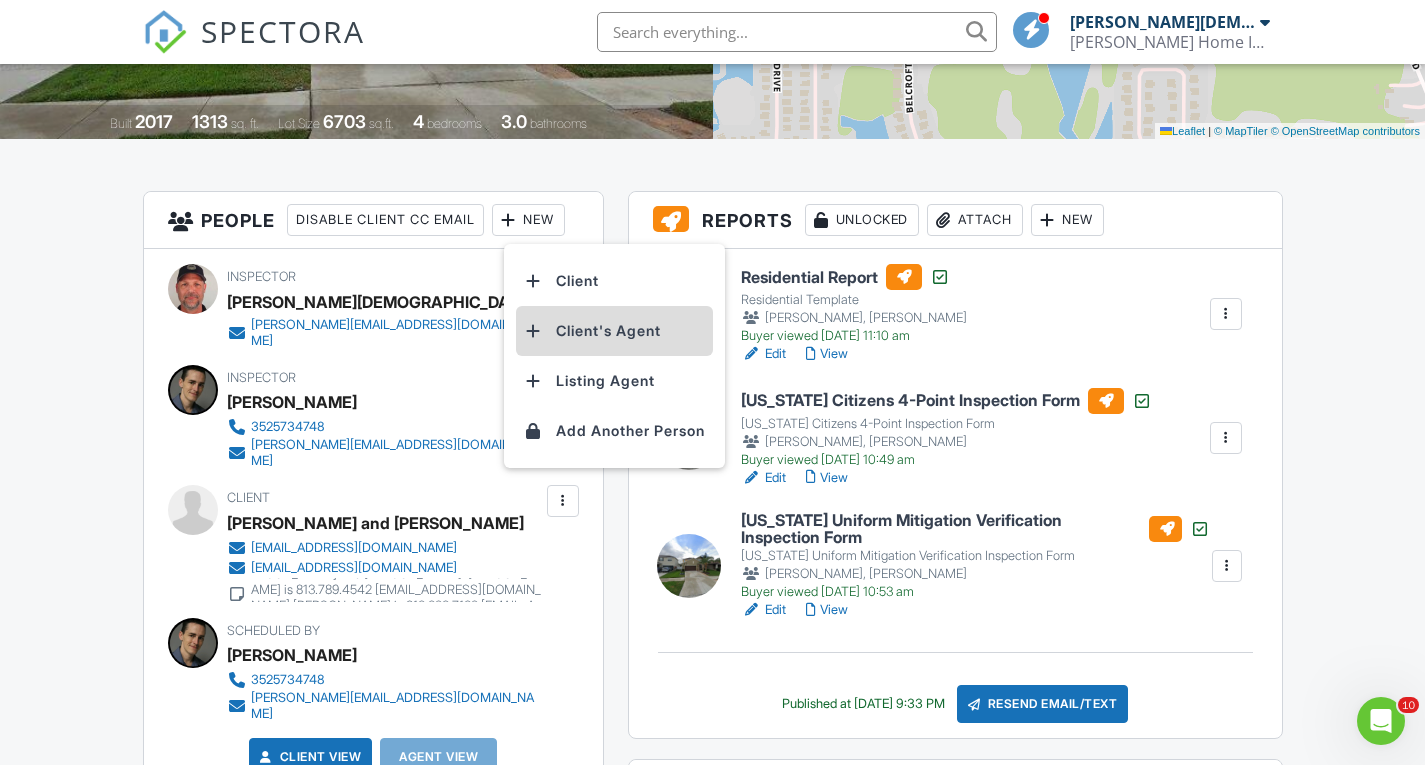 click on "Client's Agent" at bounding box center [614, 331] 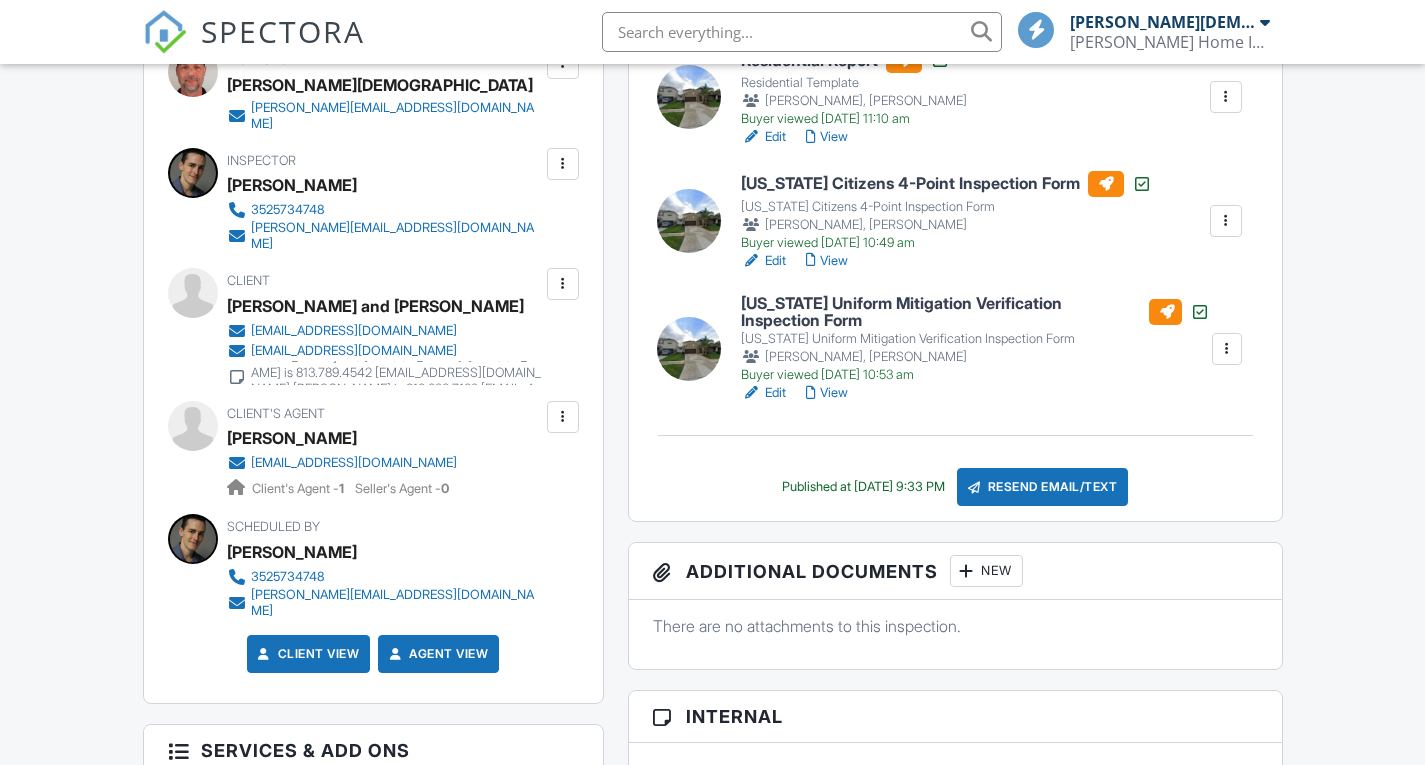 scroll, scrollTop: 618, scrollLeft: 0, axis: vertical 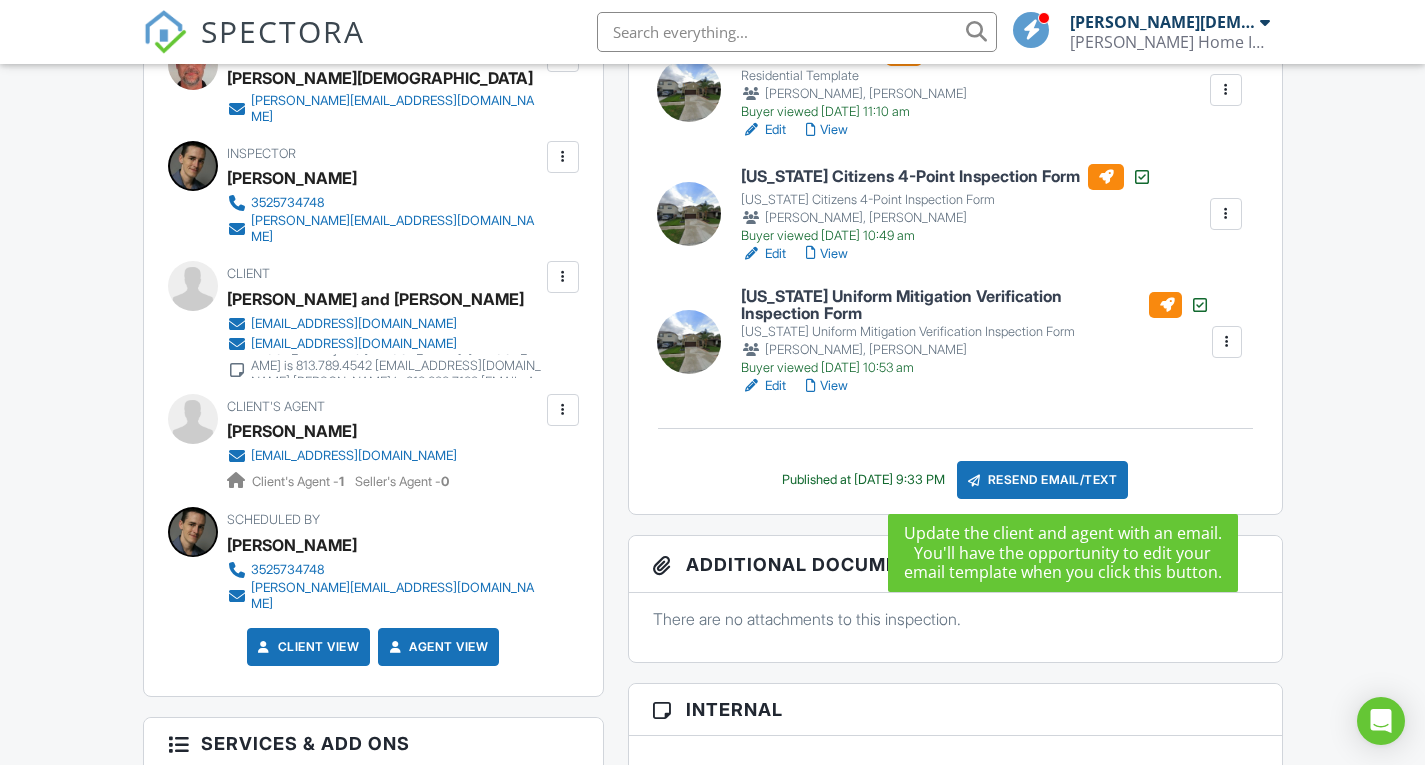 click on "Resend Email/Text" at bounding box center [1043, 480] 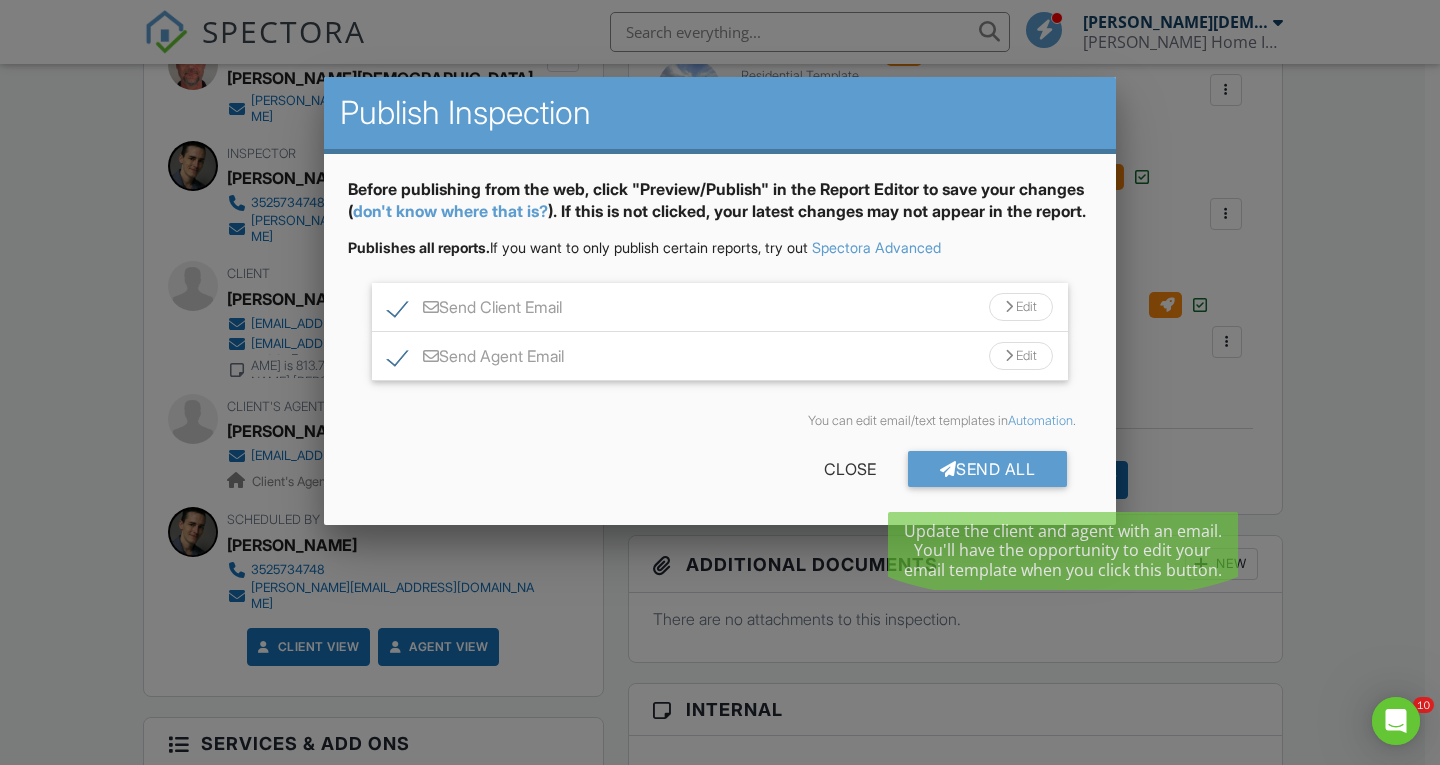 scroll, scrollTop: 0, scrollLeft: 0, axis: both 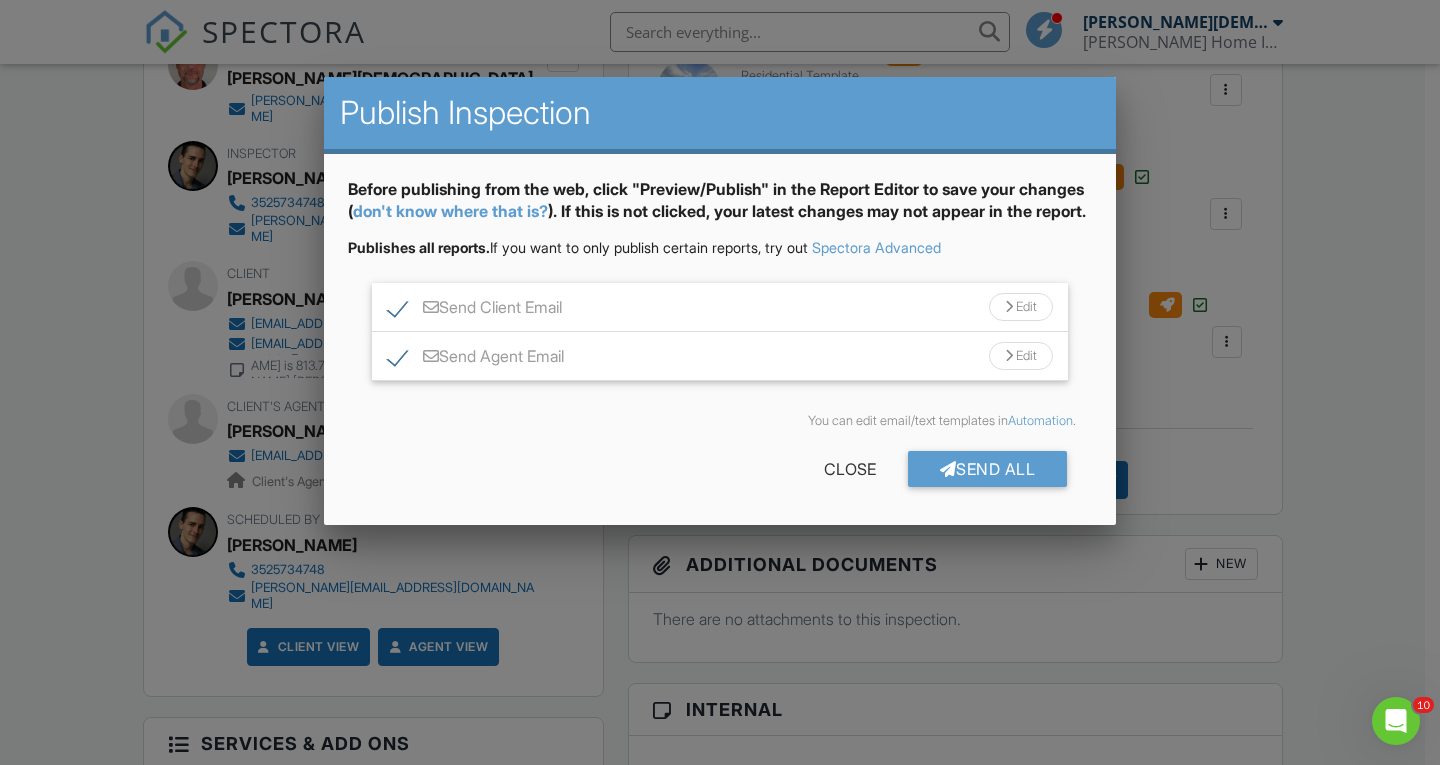 click on "Send Client Email" at bounding box center (475, 310) 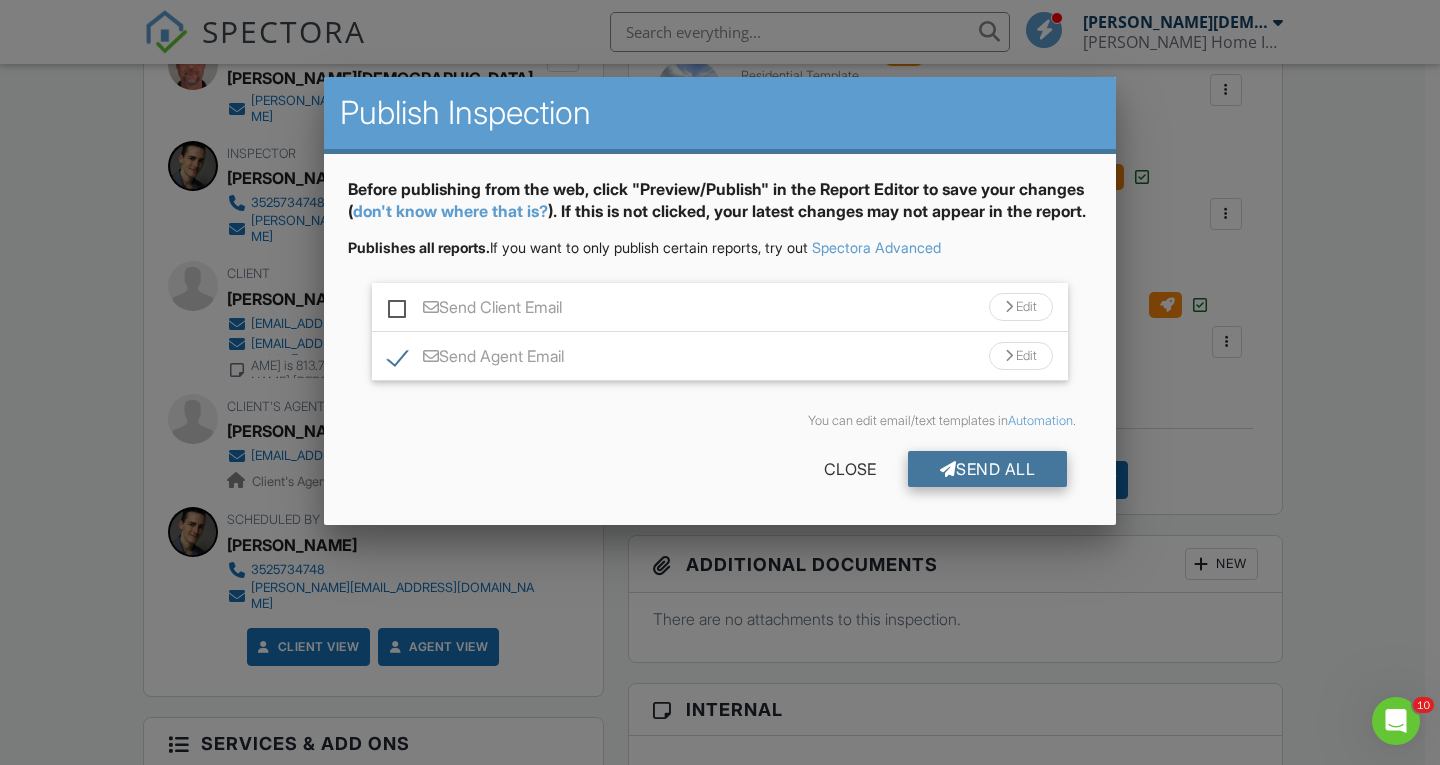 click on "Send All" at bounding box center [988, 469] 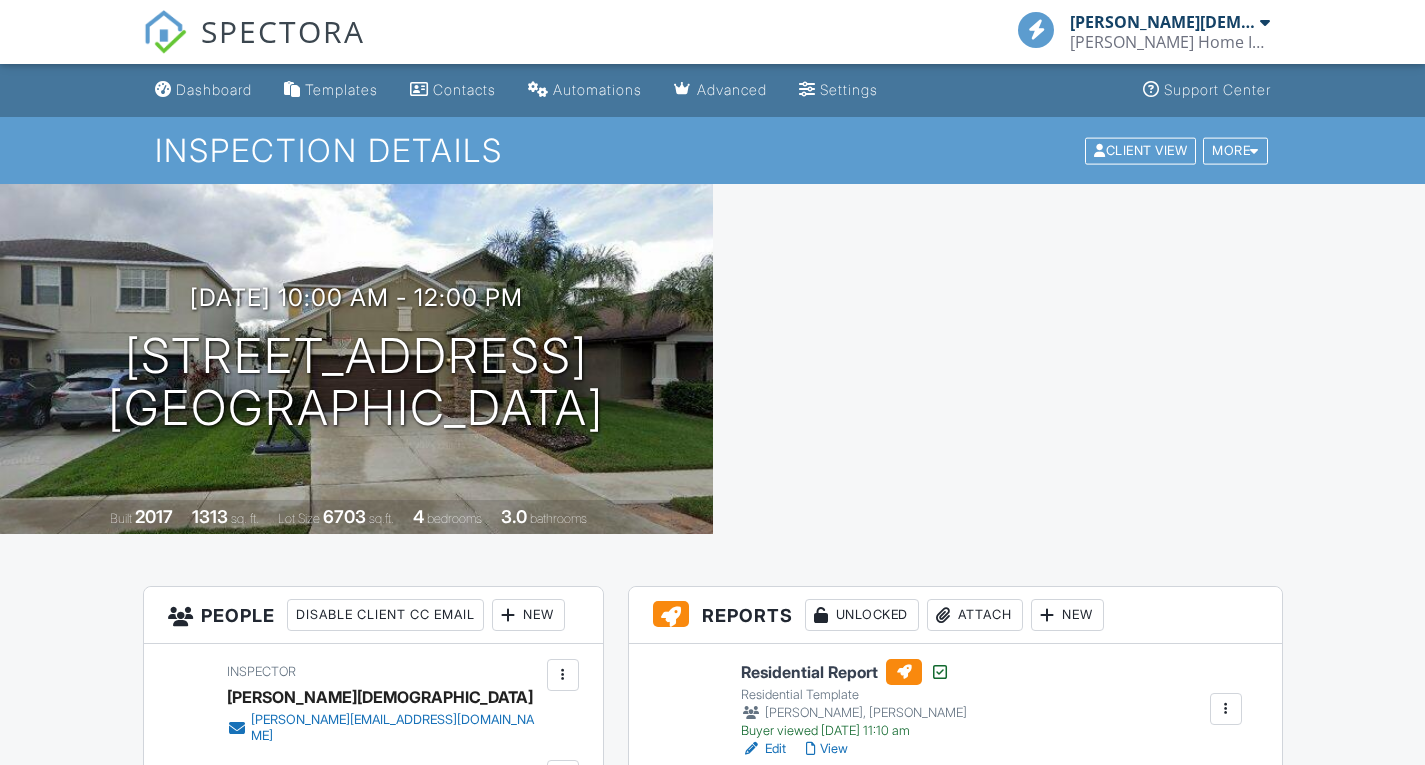scroll, scrollTop: 619, scrollLeft: 0, axis: vertical 